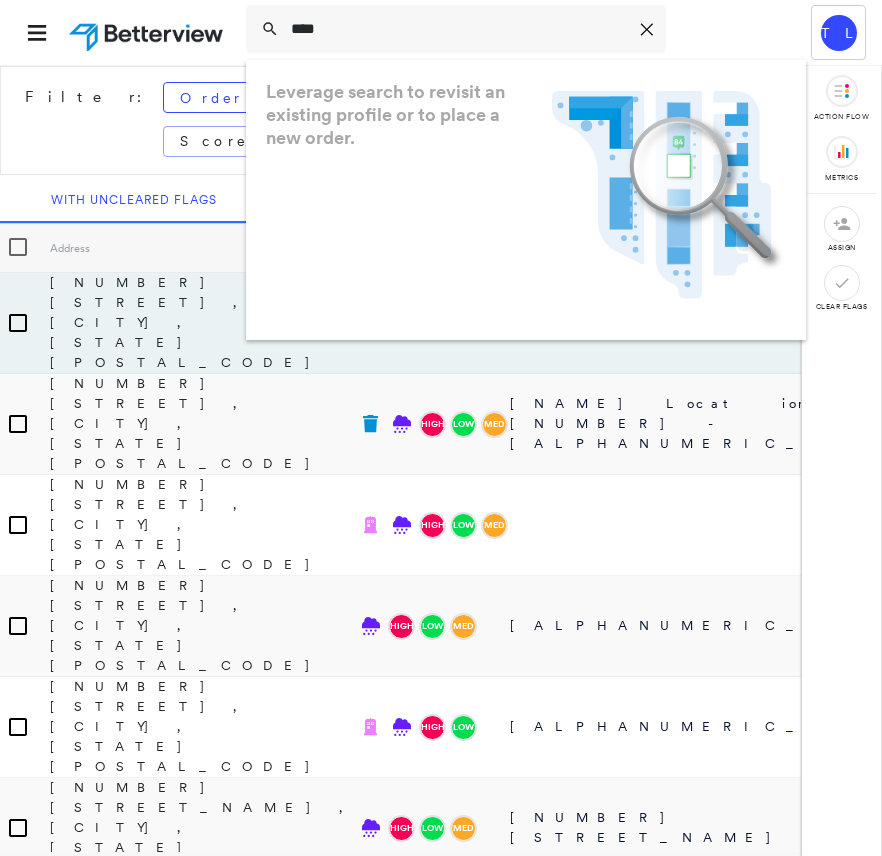 scroll, scrollTop: 0, scrollLeft: 0, axis: both 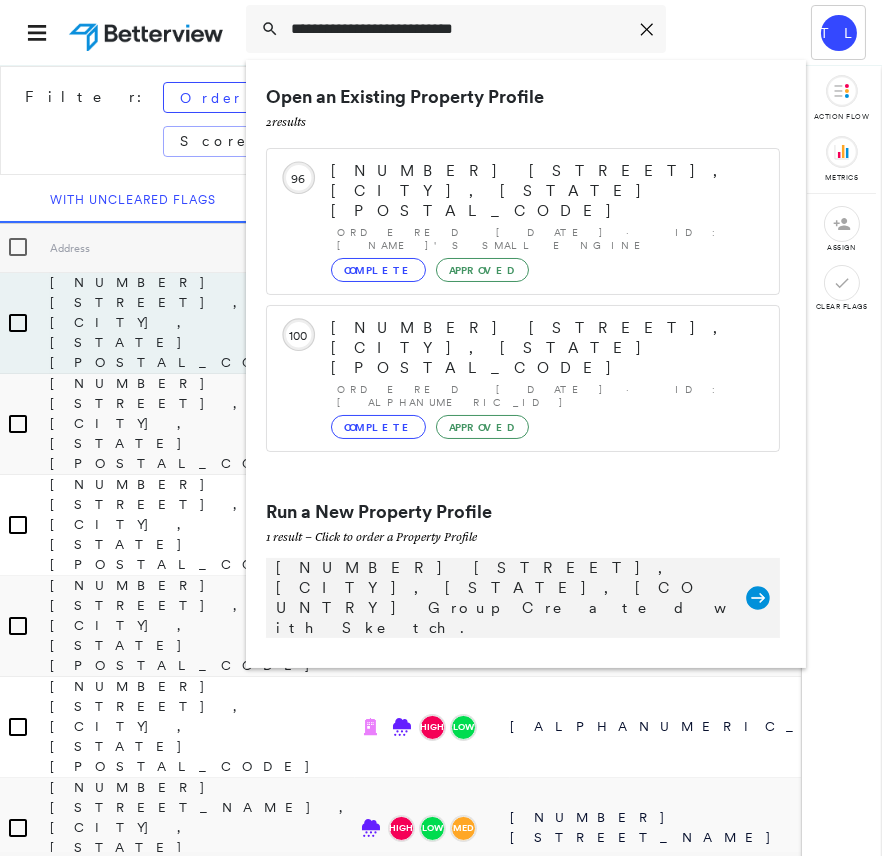 type on "**********" 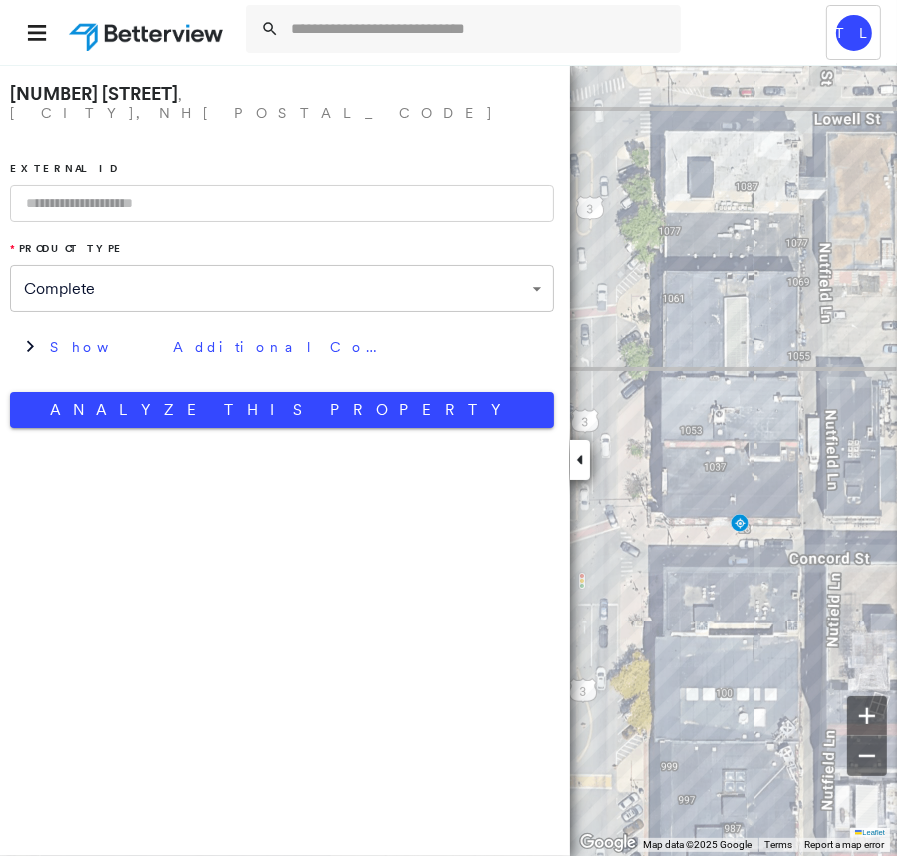 click on "[NUMBER] [STREET]" at bounding box center [94, 93] 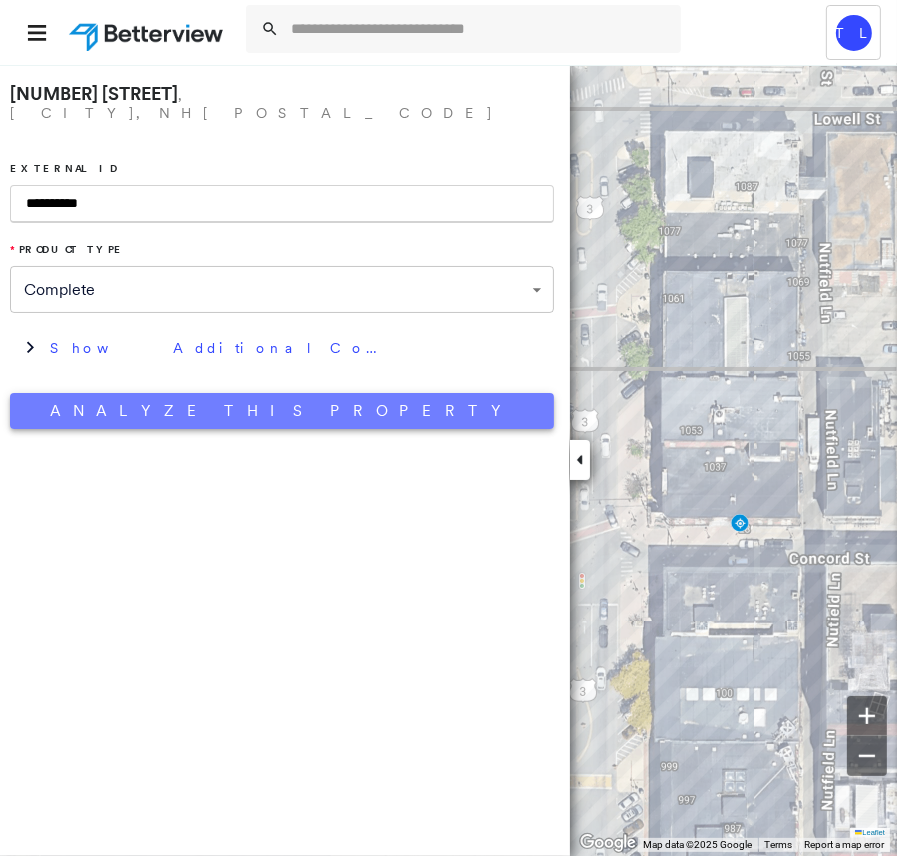 type on "**********" 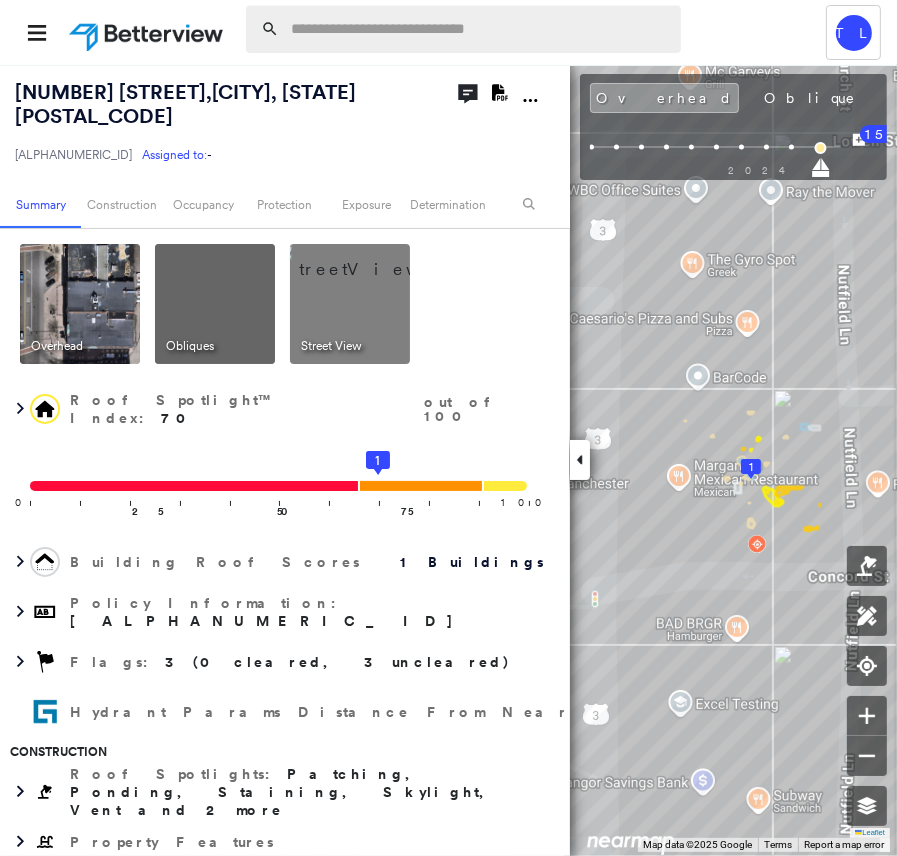 click at bounding box center (480, 29) 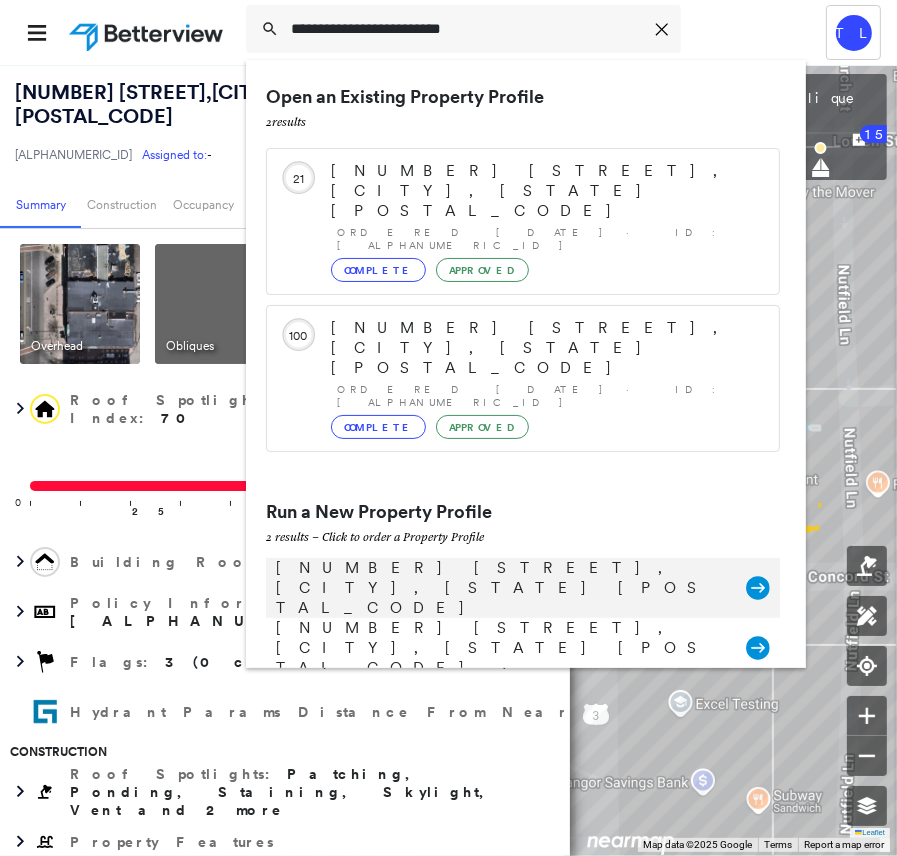 type on "**********" 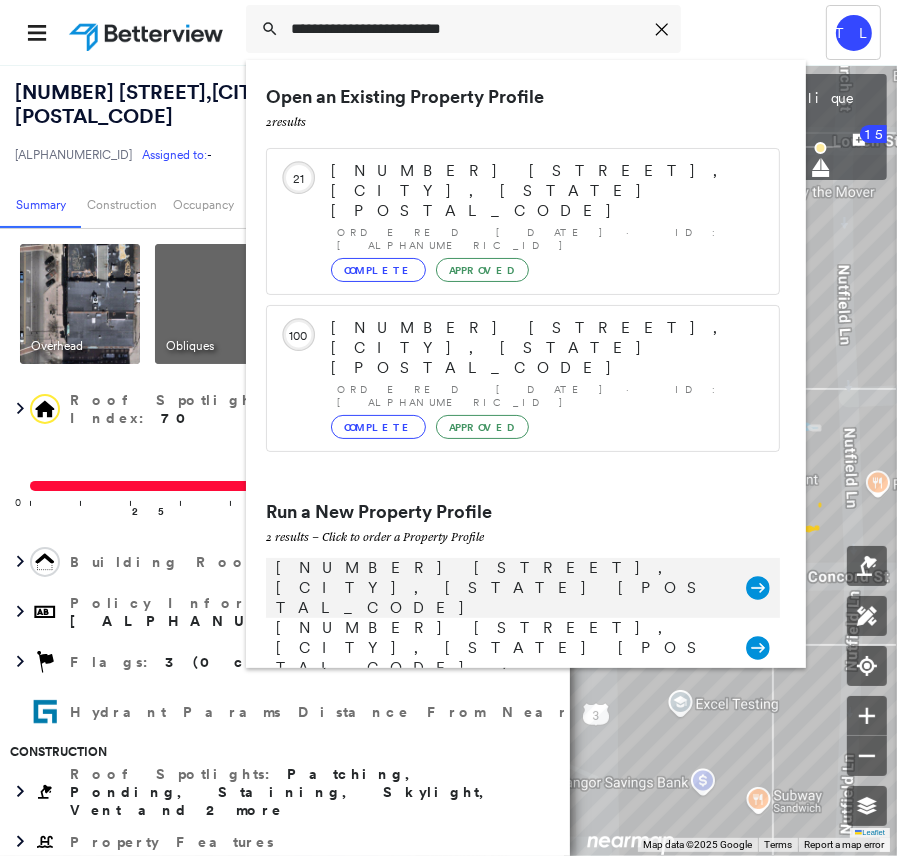 click on "[NUMBER] [STREET], [CITY], [STATE] [POSTAL_CODE]" at bounding box center (501, 588) 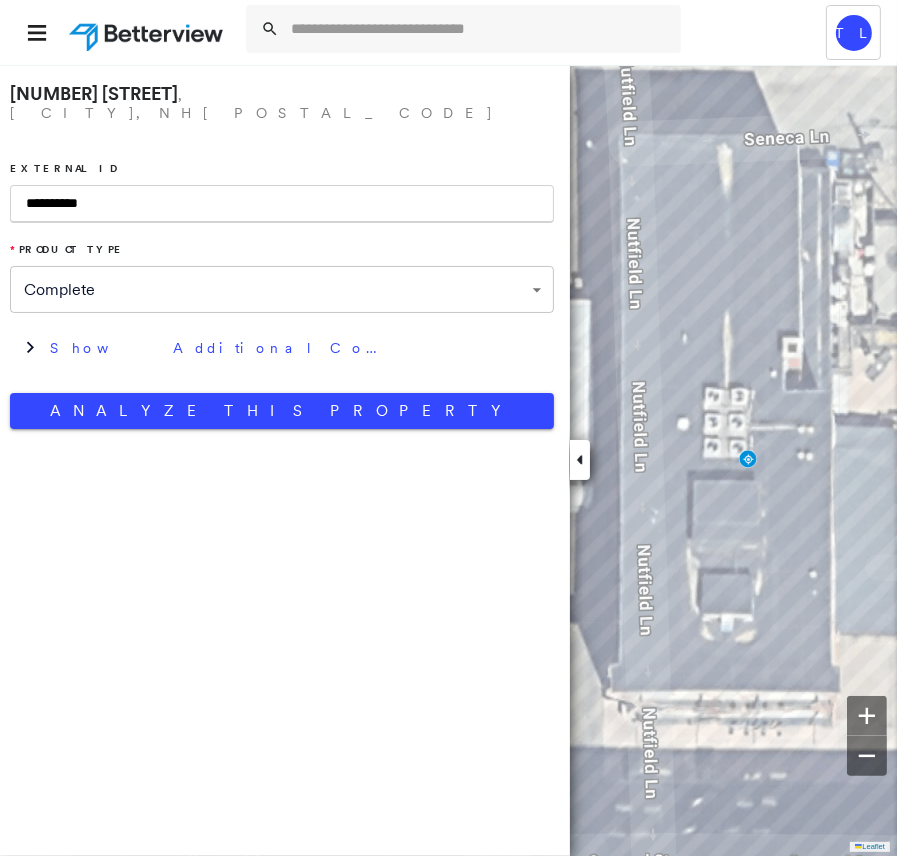 type on "**********" 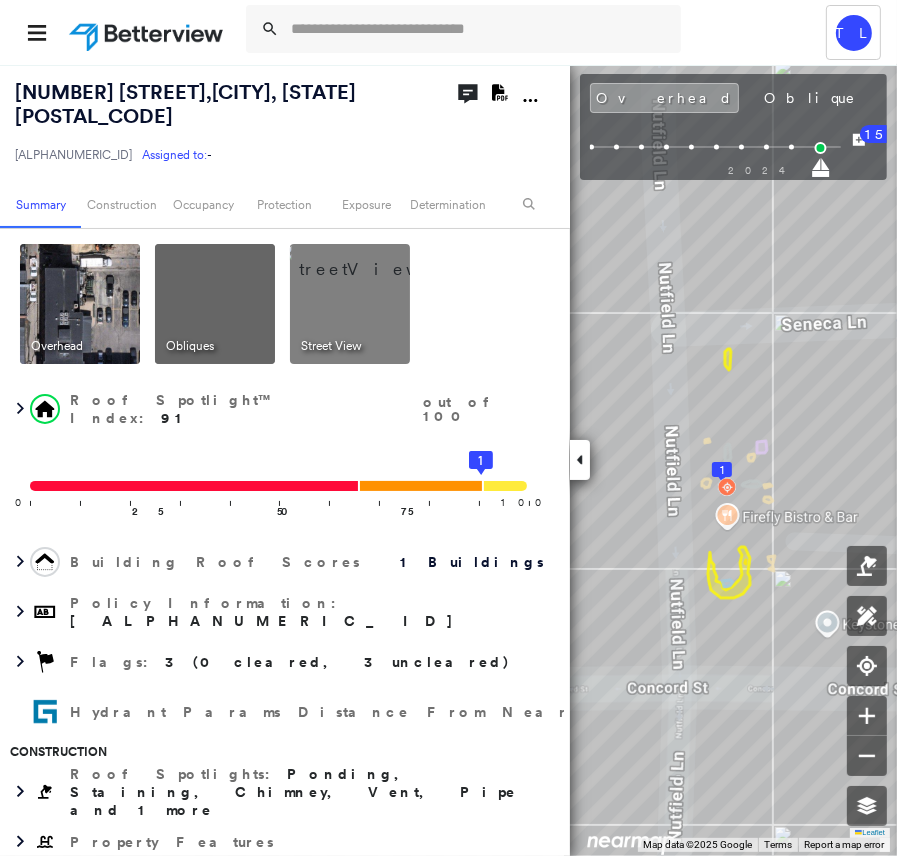 click on "Download PDF Report" 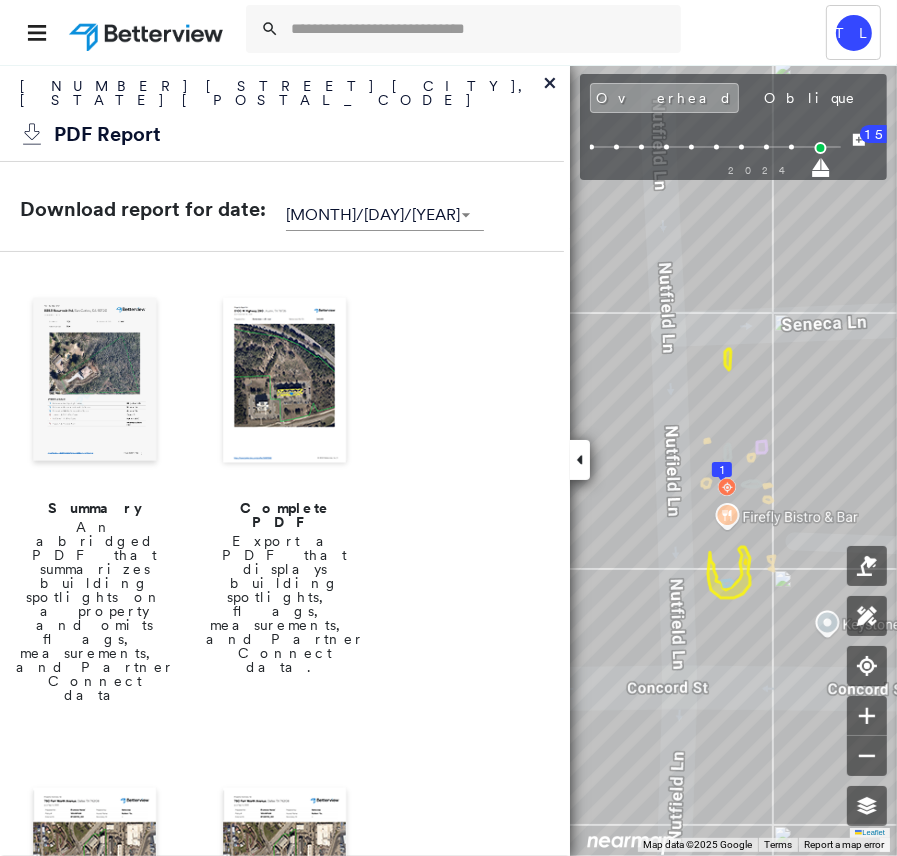 click at bounding box center [285, 382] 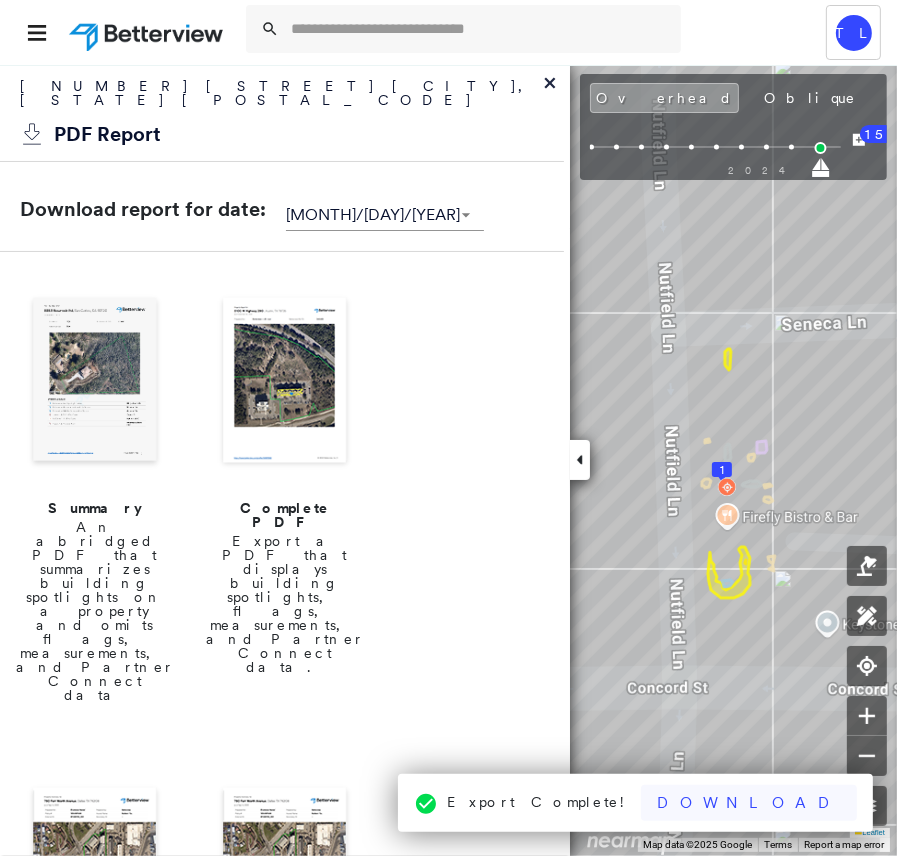 click on "Download" at bounding box center [749, 803] 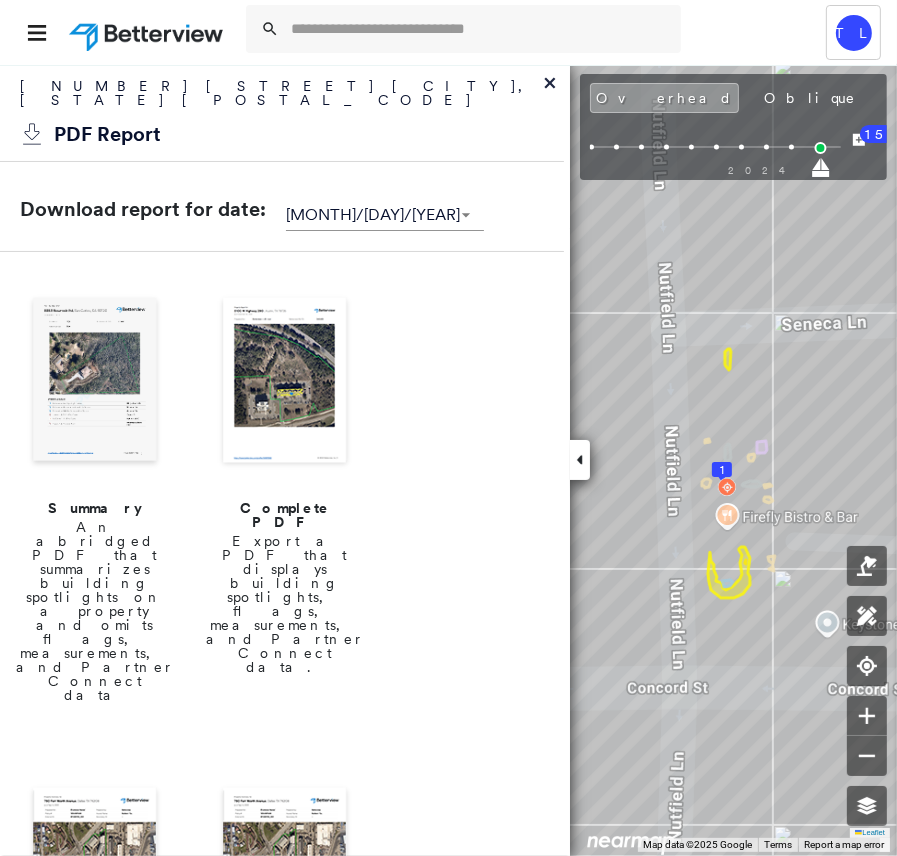click on "PDF Report" at bounding box center (282, 132) 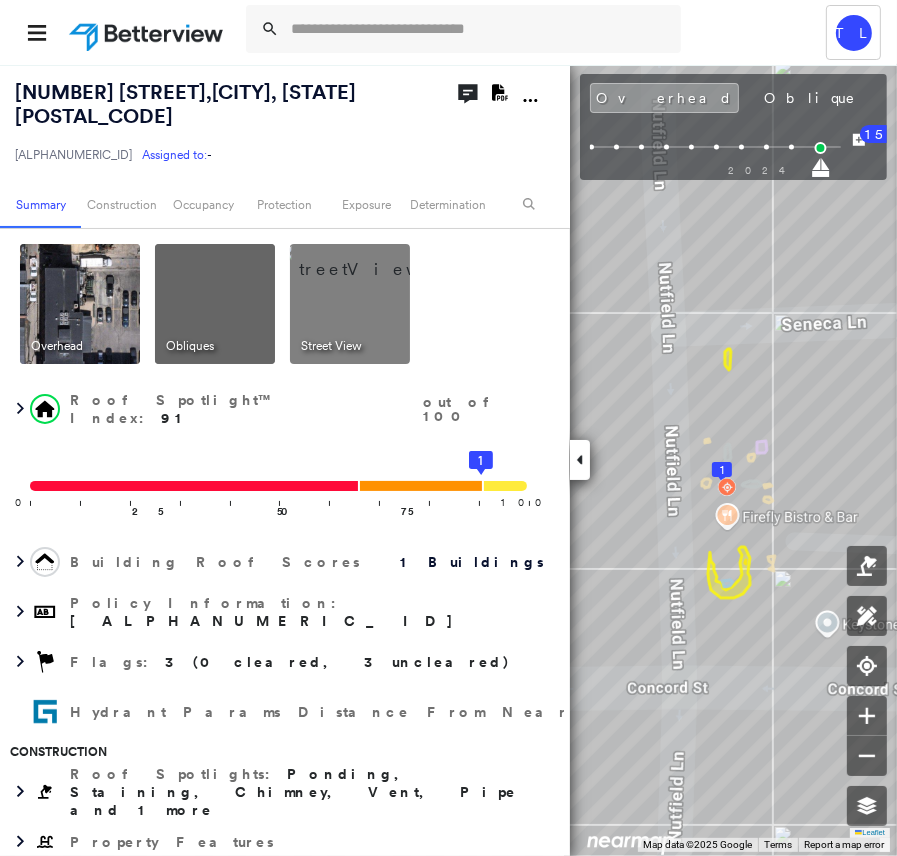 drag, startPoint x: 732, startPoint y: 105, endPoint x: 746, endPoint y: 7, distance: 98.99495 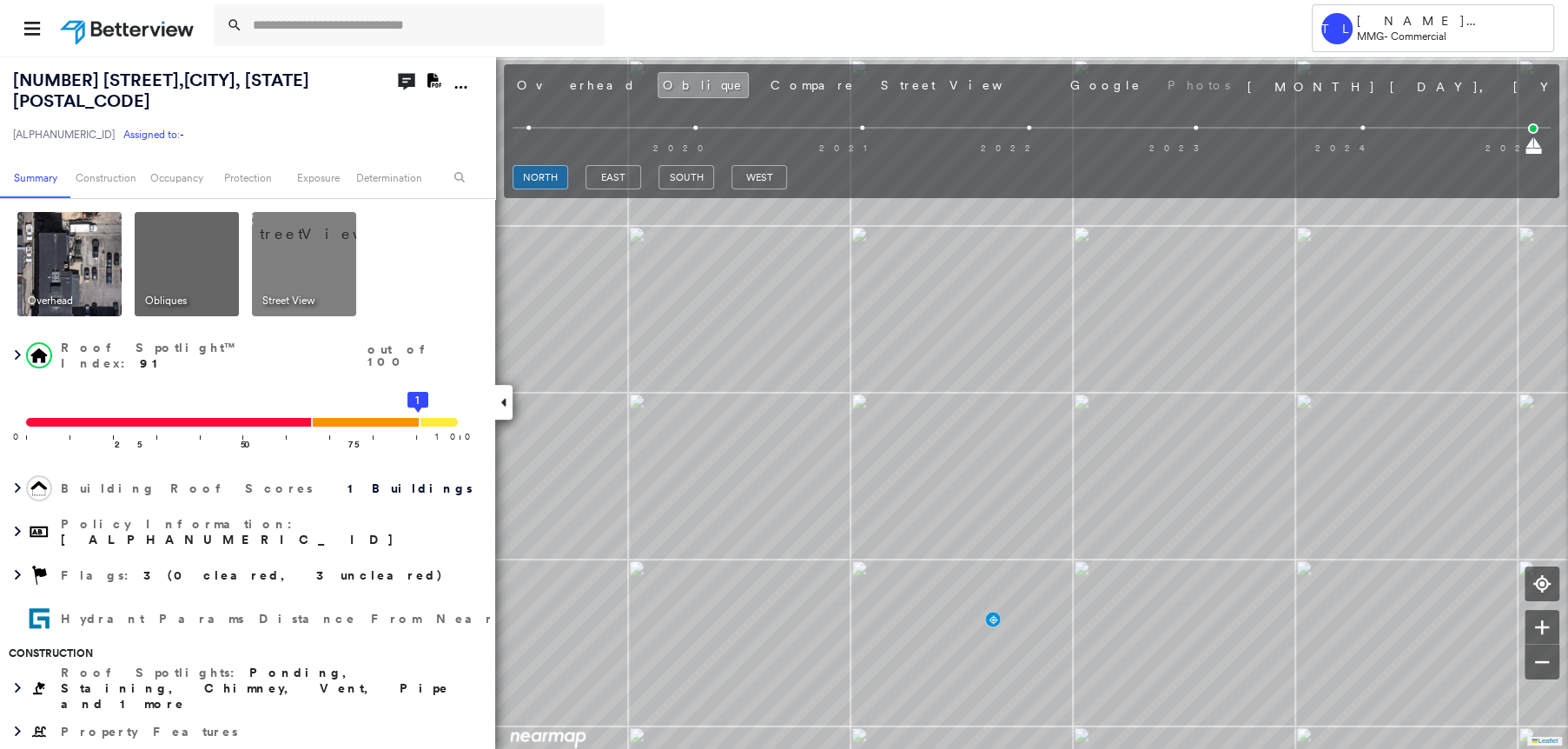 click at bounding box center (738, 28) 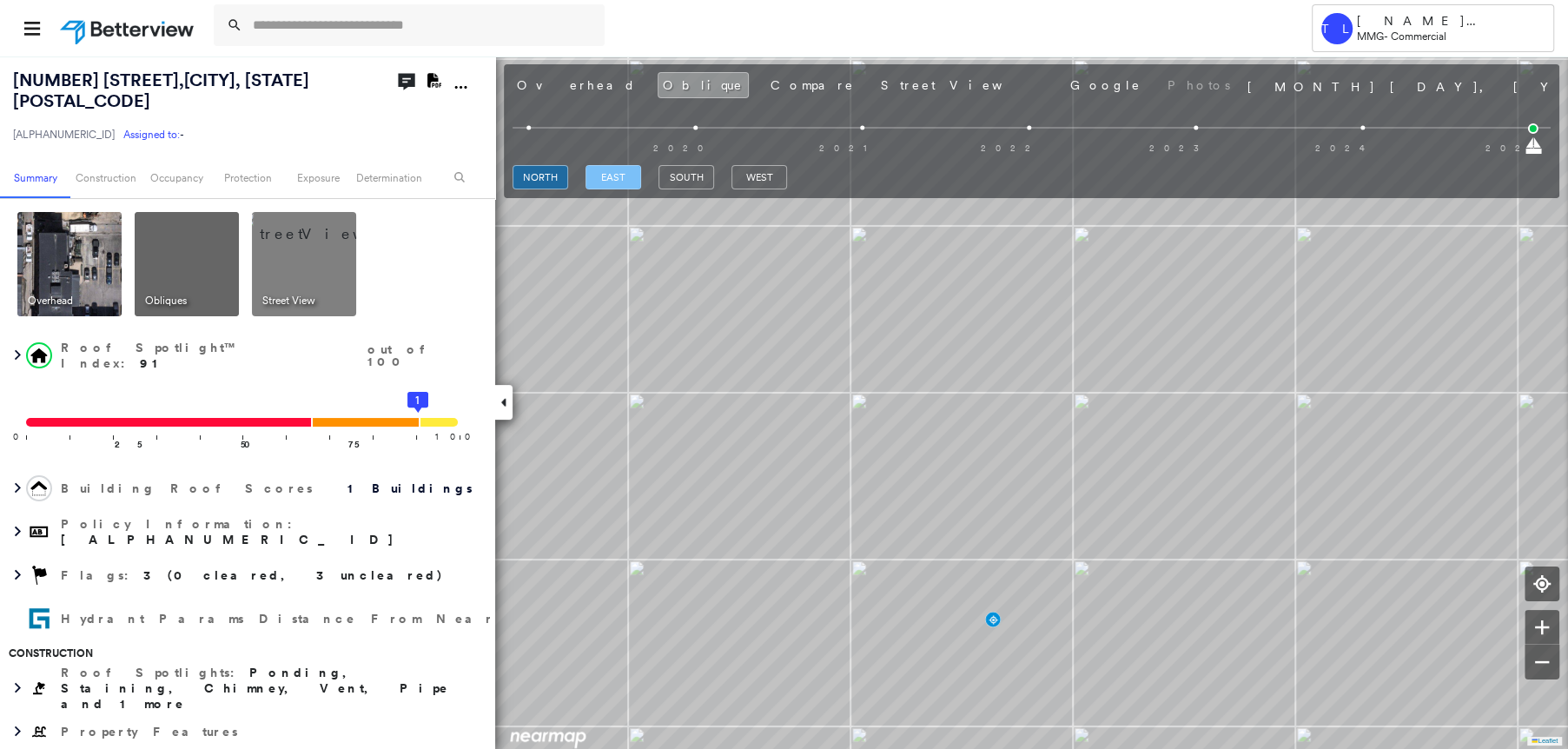 click on "east" at bounding box center (613, 177) 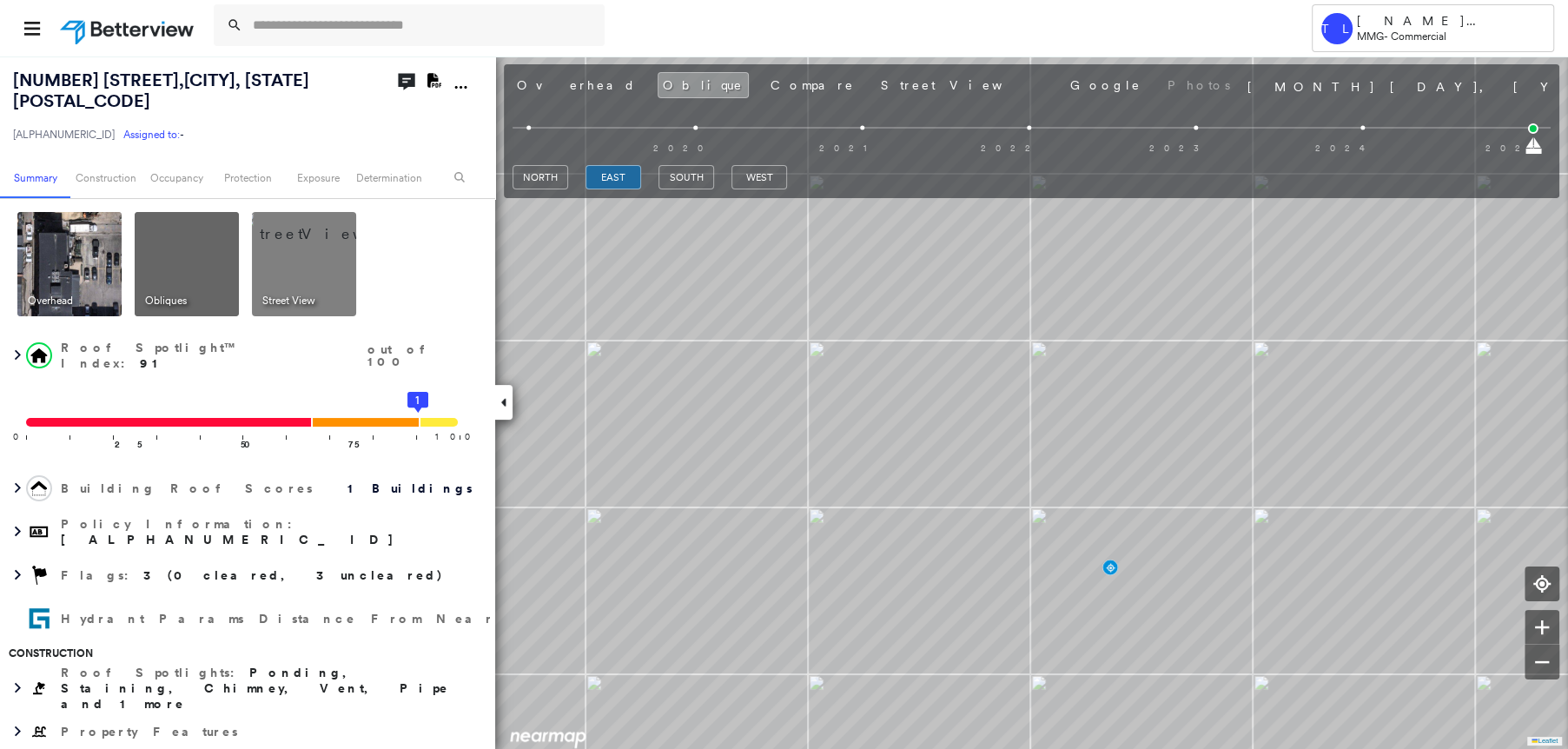 click on "Overhead" at bounding box center (576, 85) 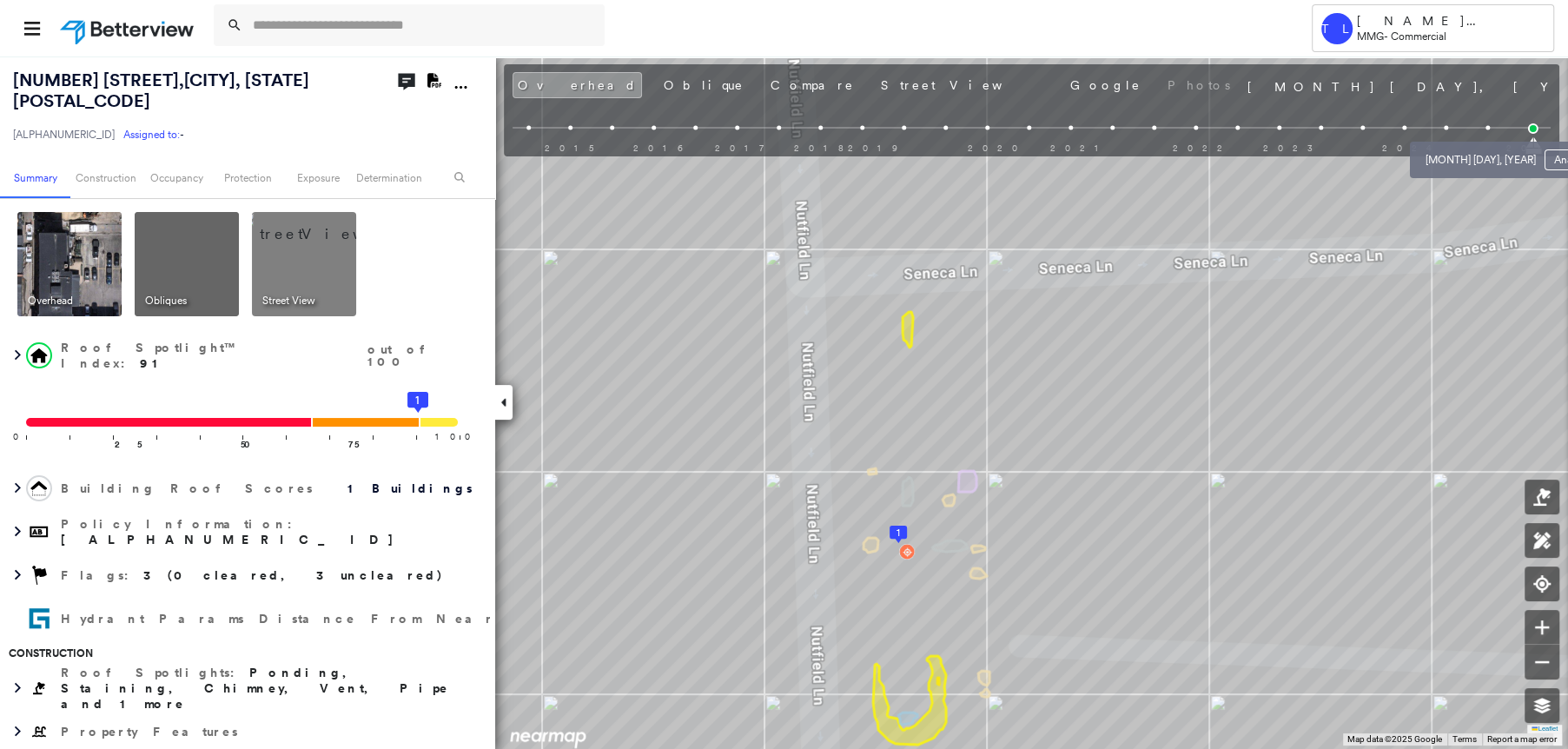 click at bounding box center (1488, 128) 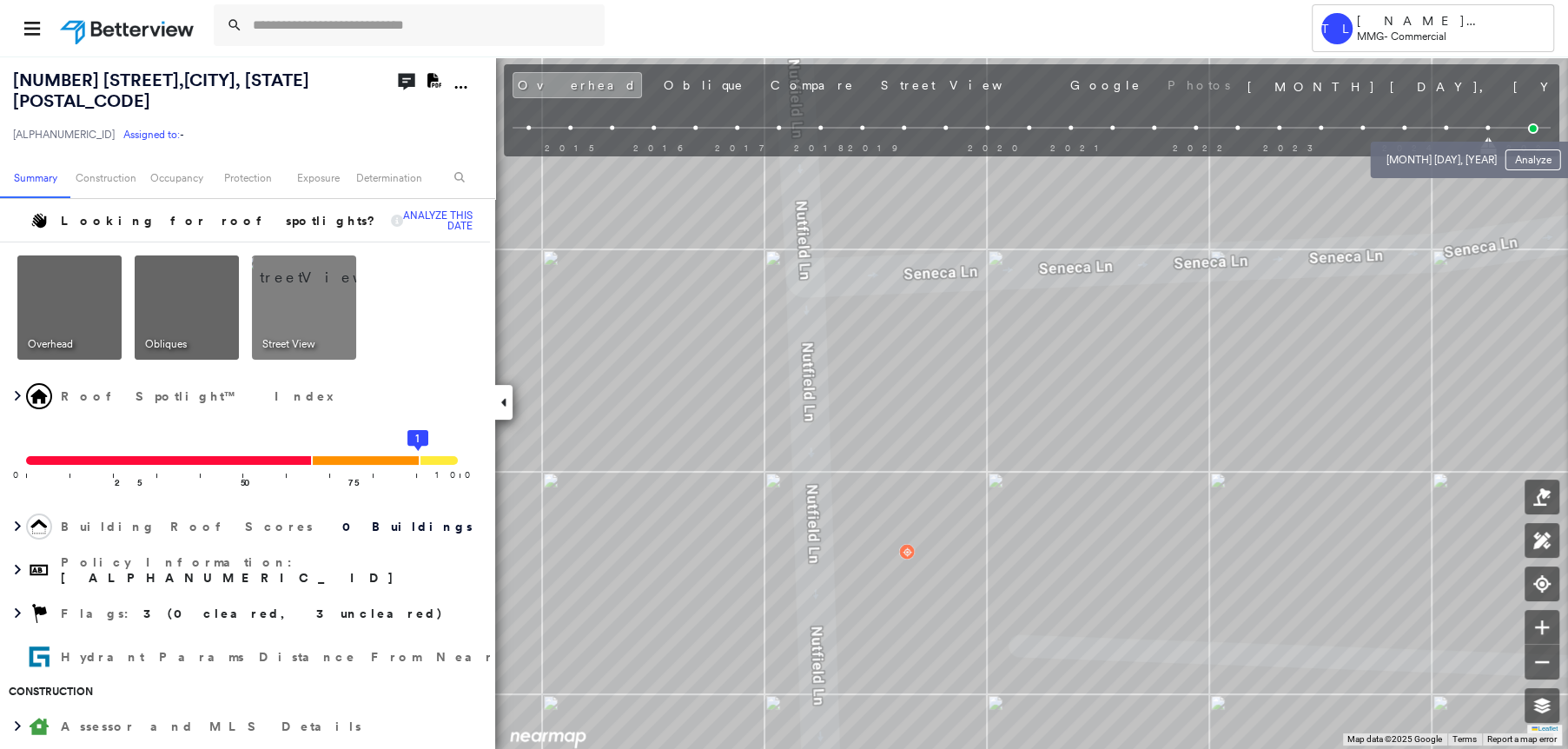 click at bounding box center [1446, 128] 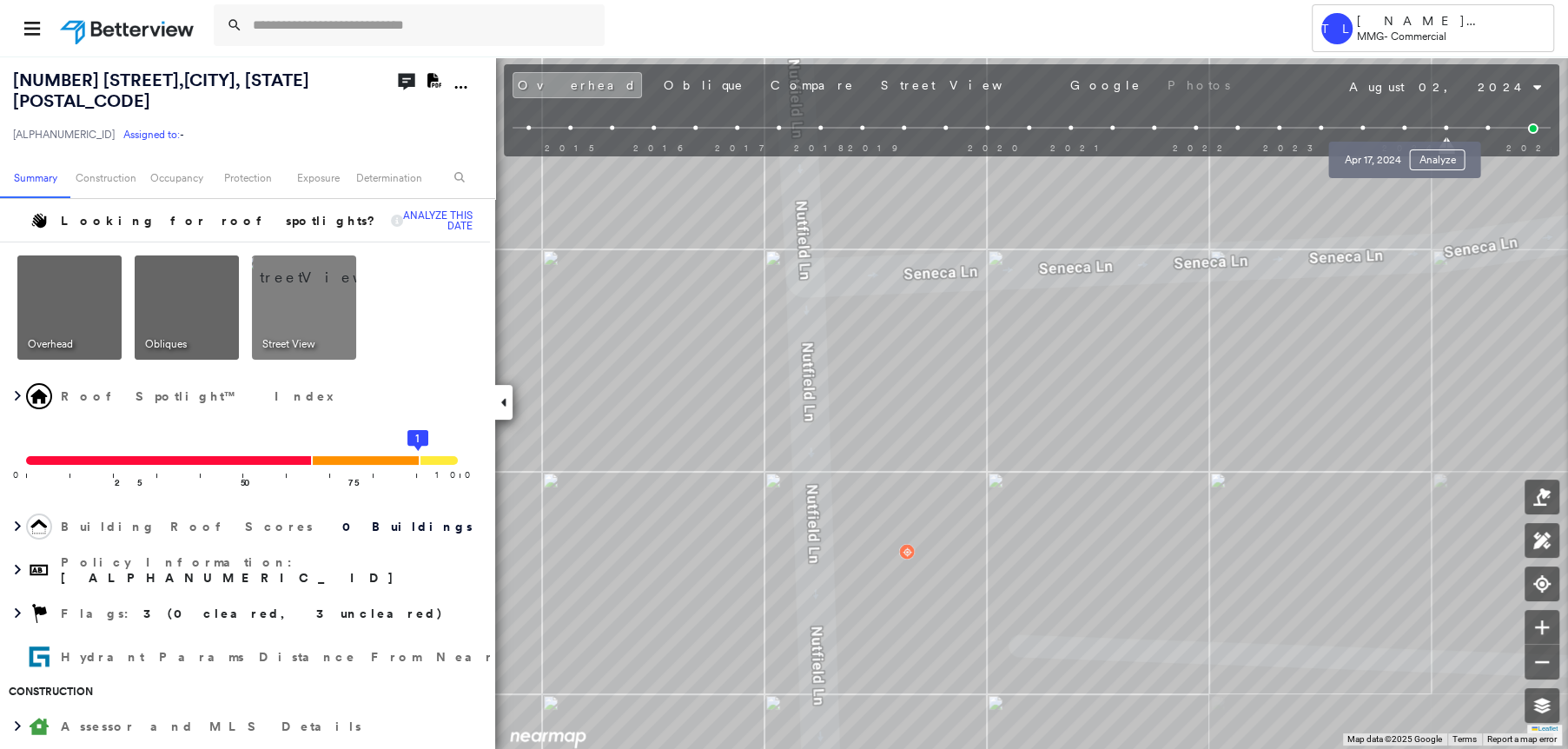 click at bounding box center (1404, 128) 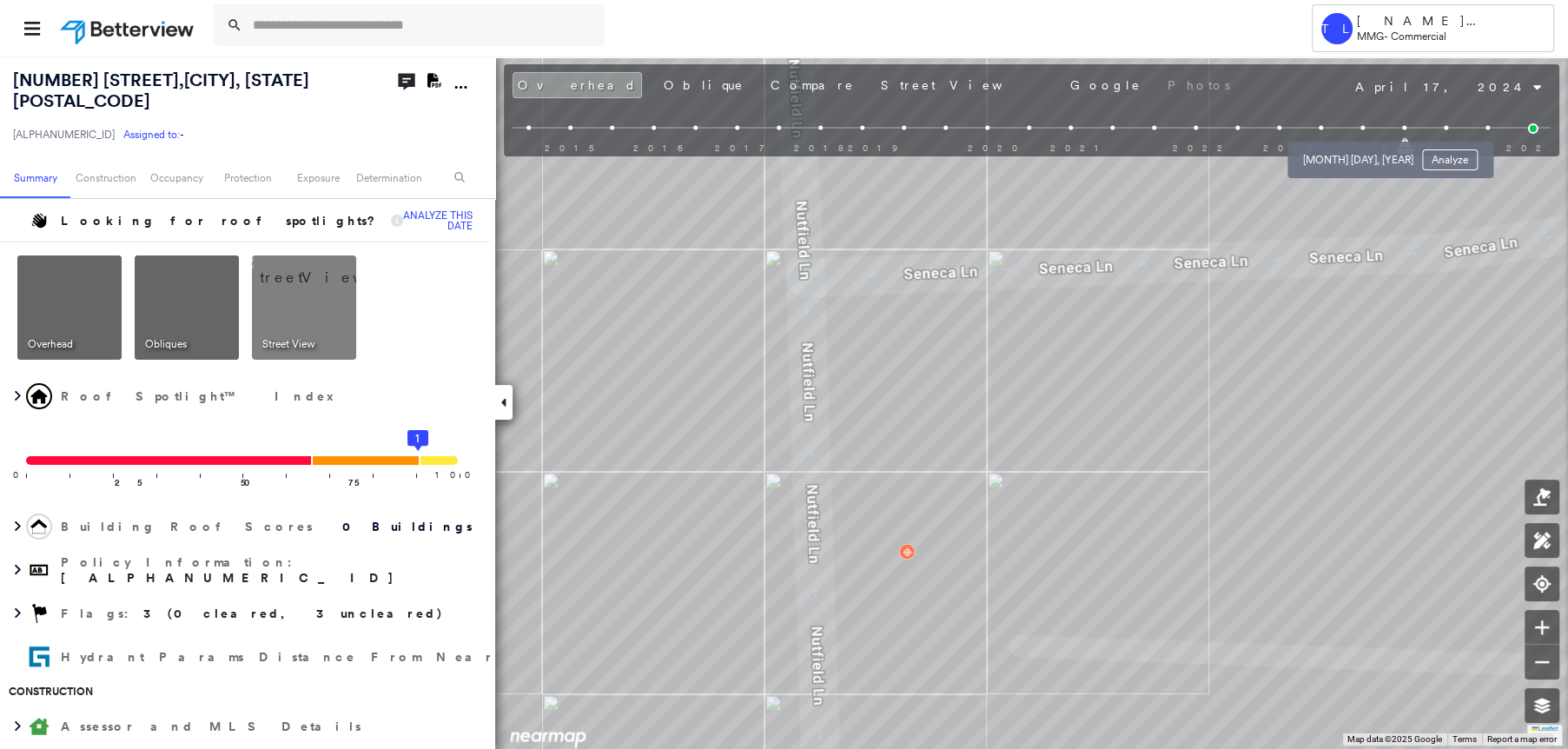 click at bounding box center (1362, 128) 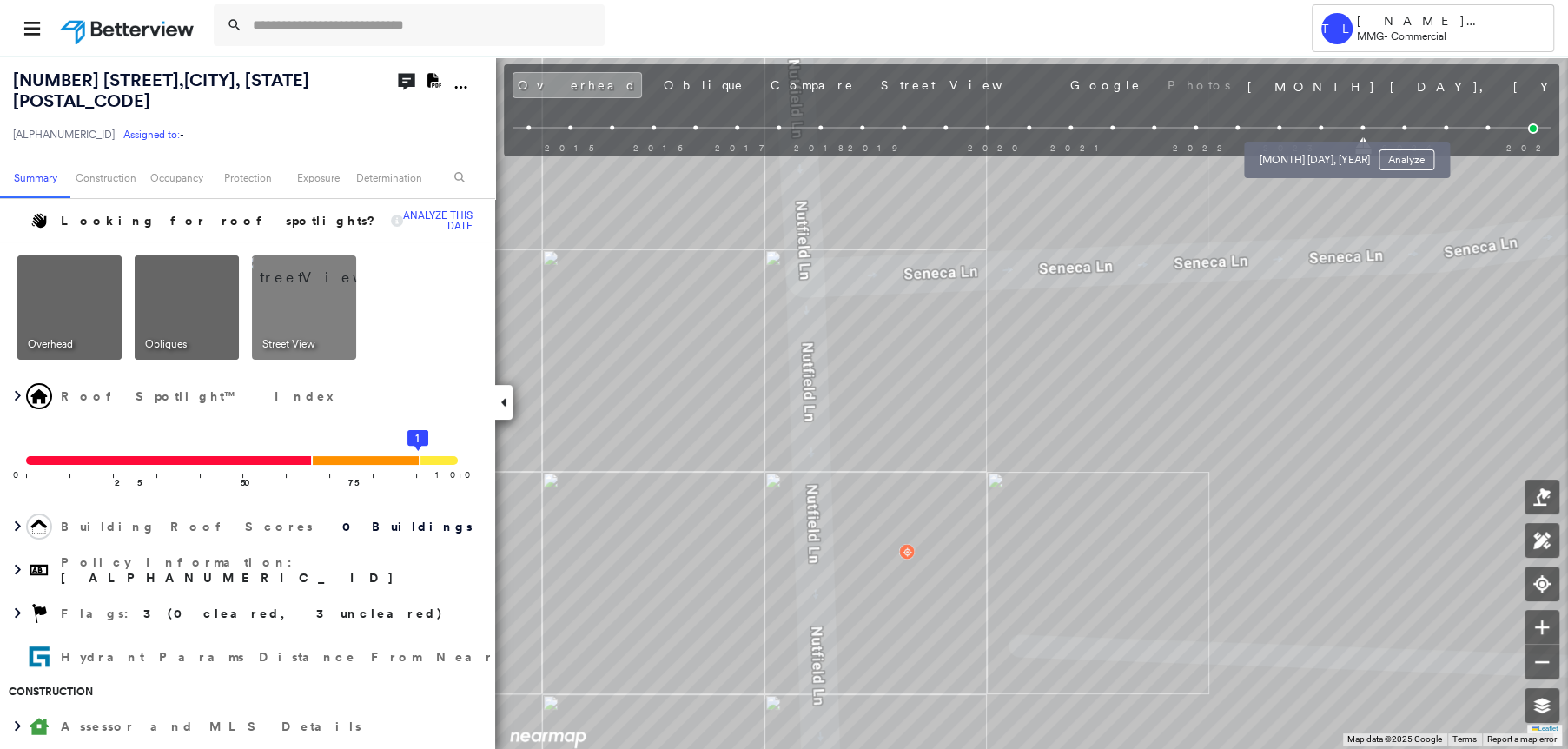click at bounding box center (1320, 128) 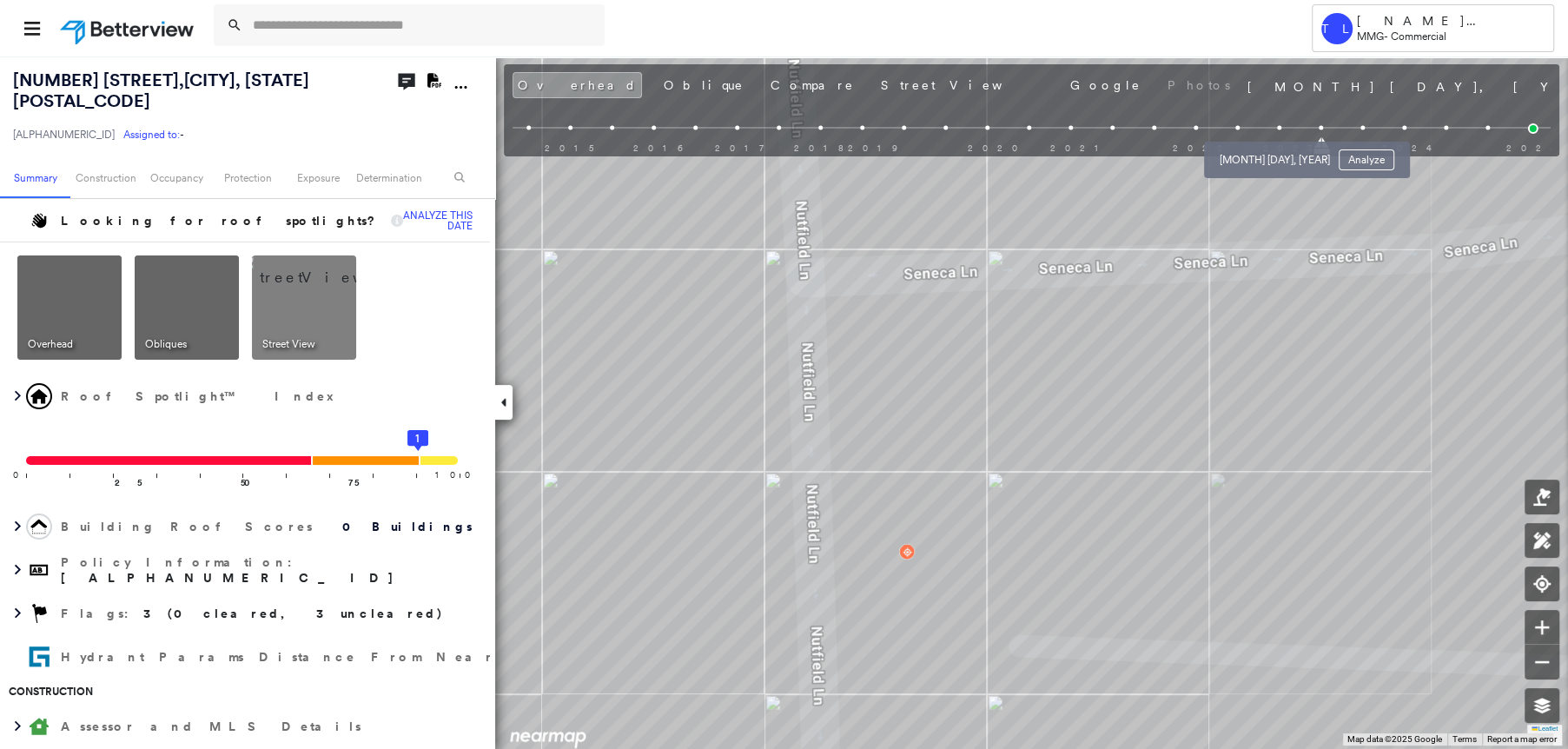 click at bounding box center [1279, 128] 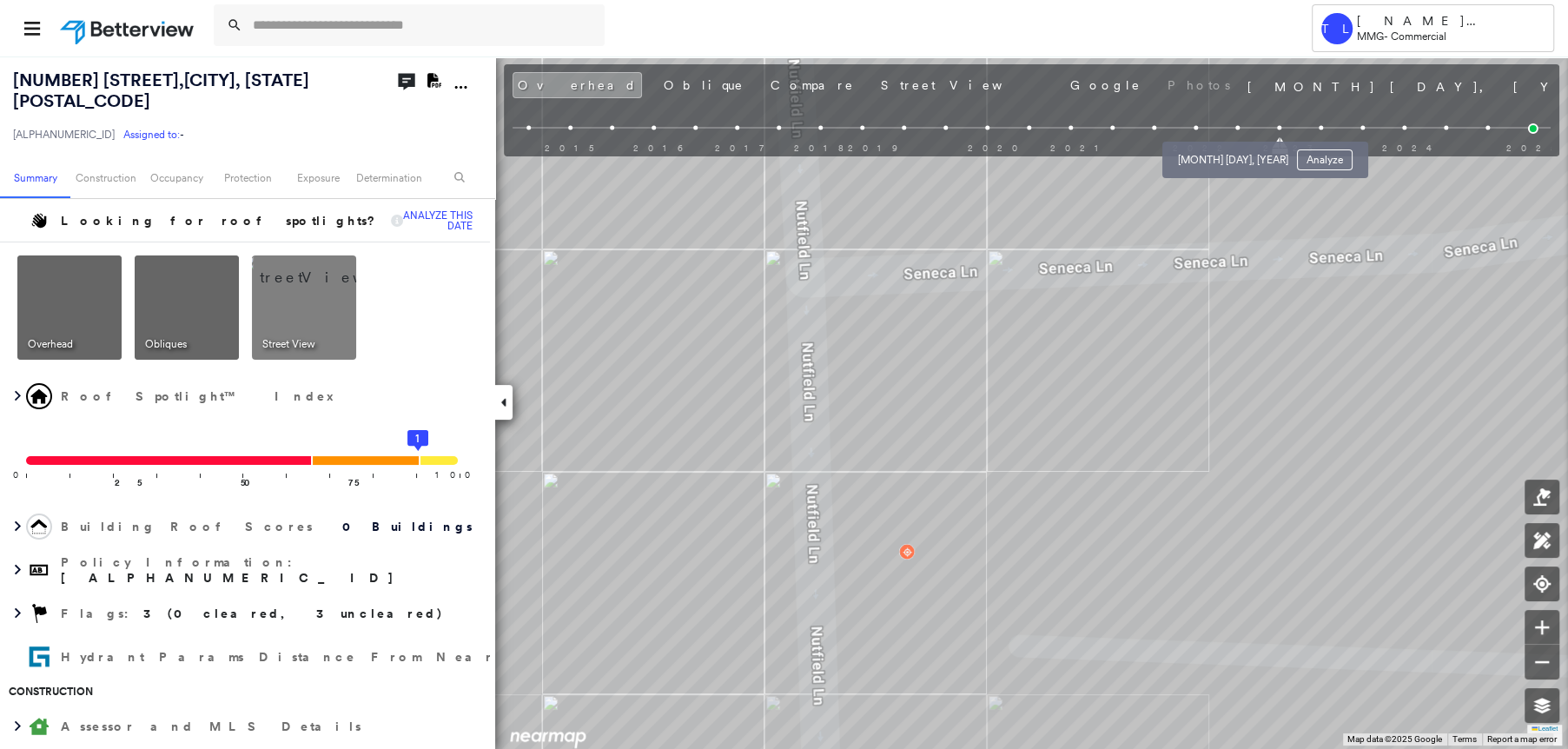 click at bounding box center (1237, 128) 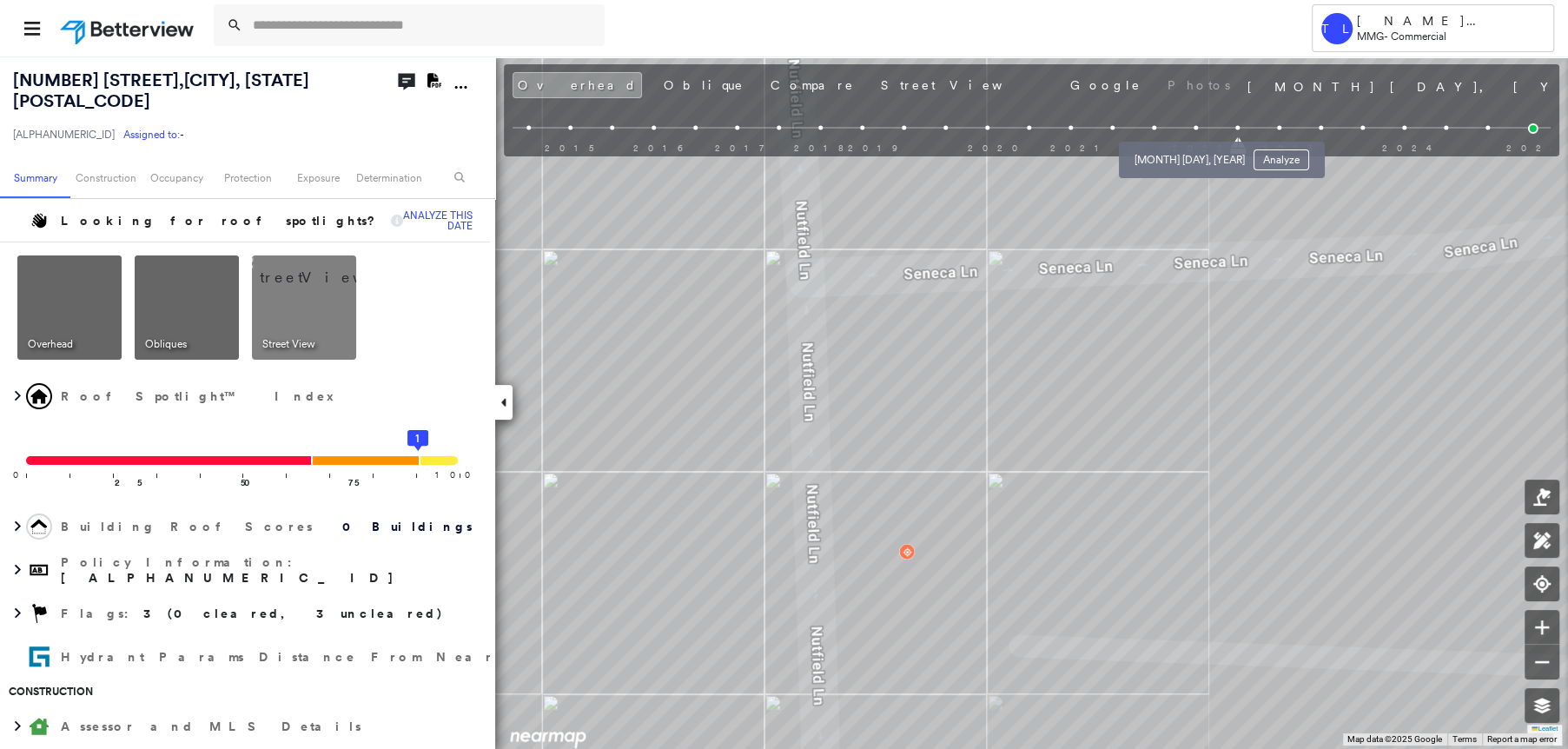 click at bounding box center (1195, 128) 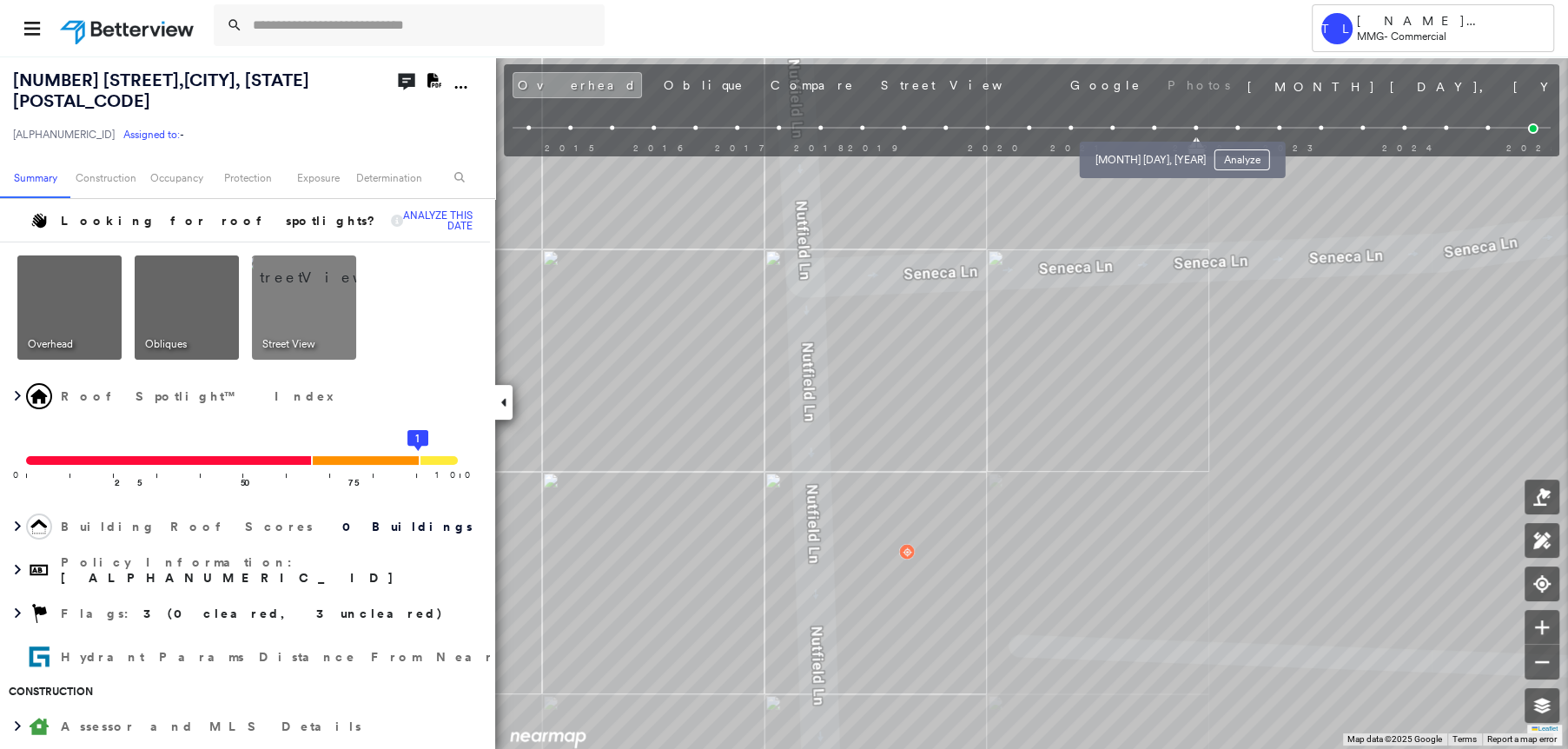 click at bounding box center [1154, 128] 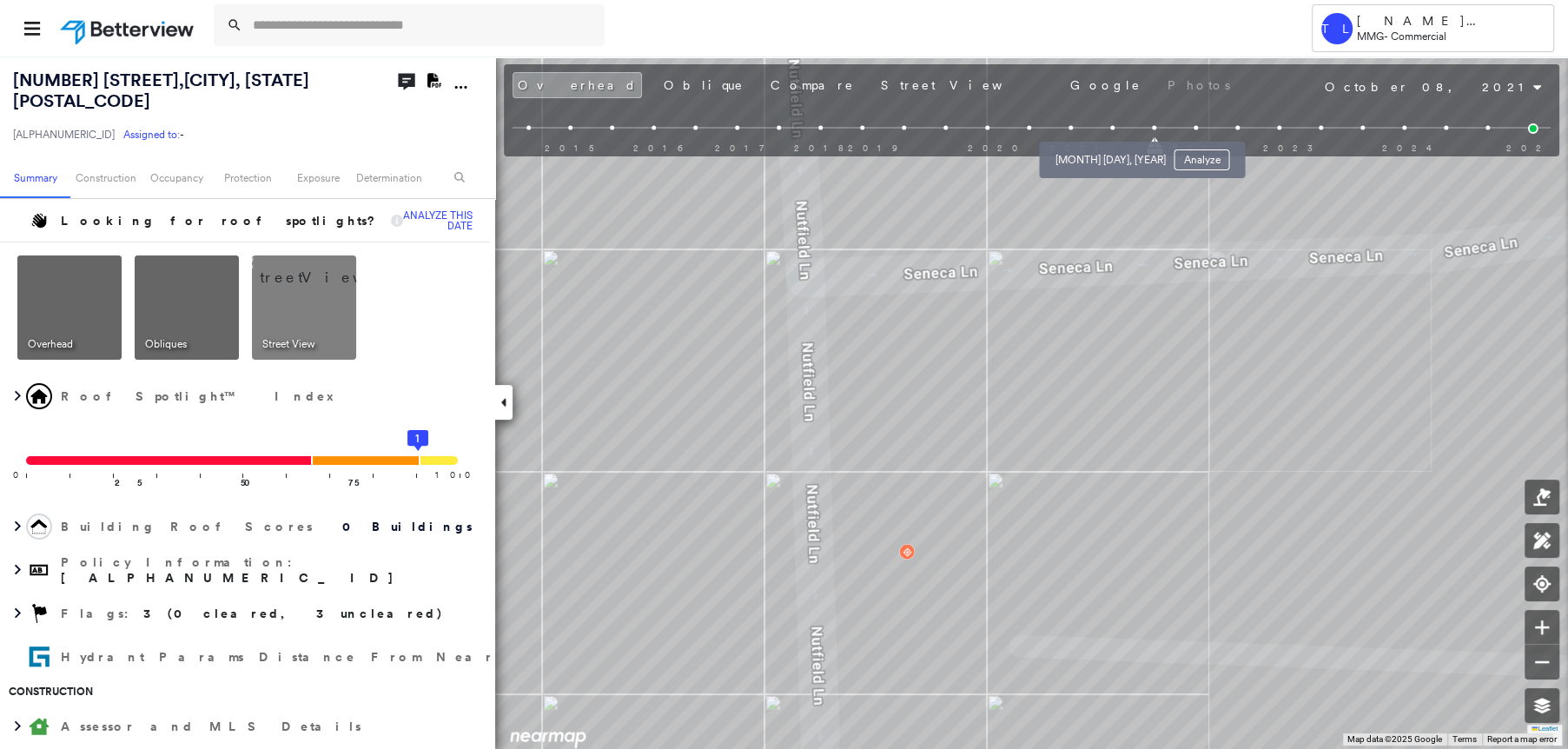 click at bounding box center (1112, 128) 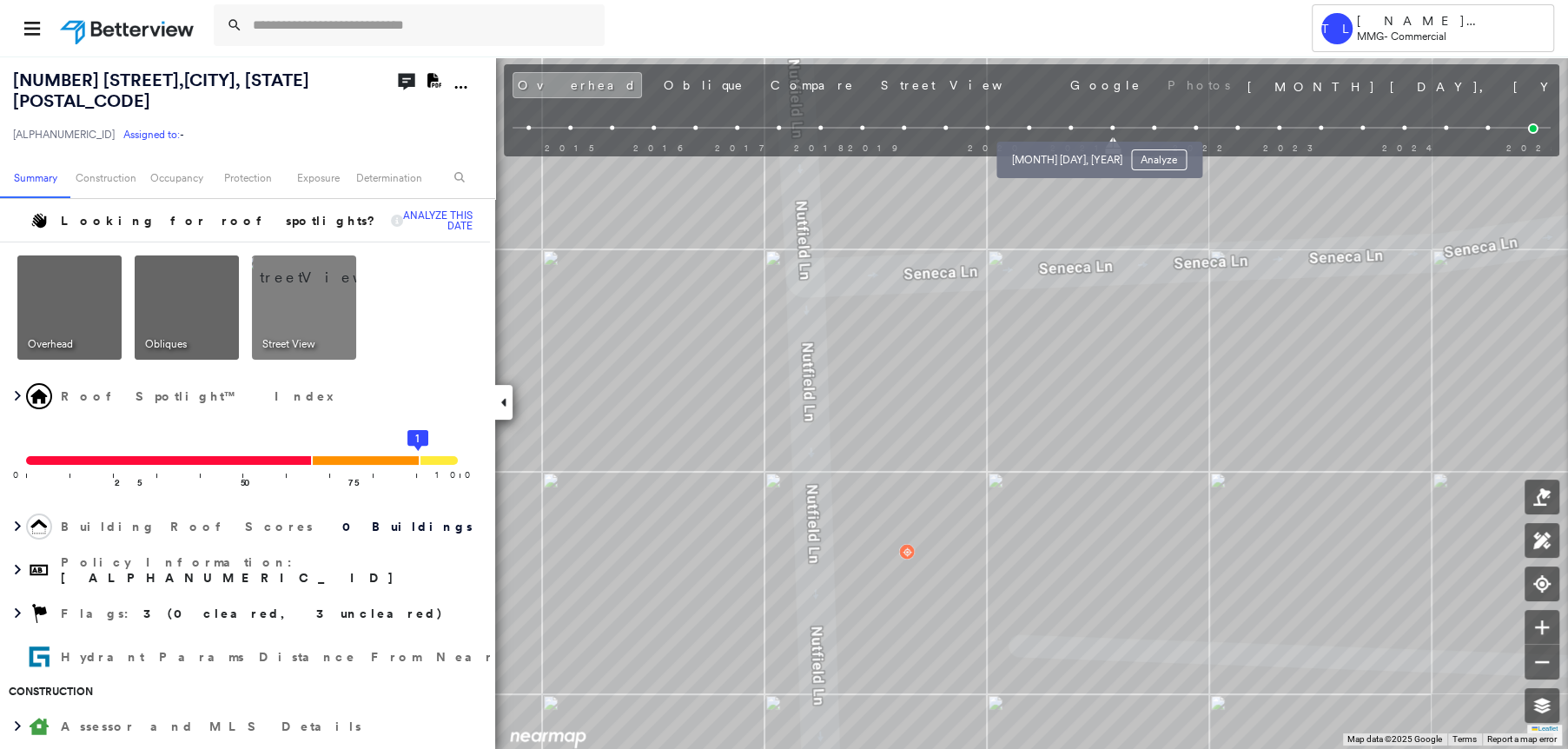 click at bounding box center [1070, 128] 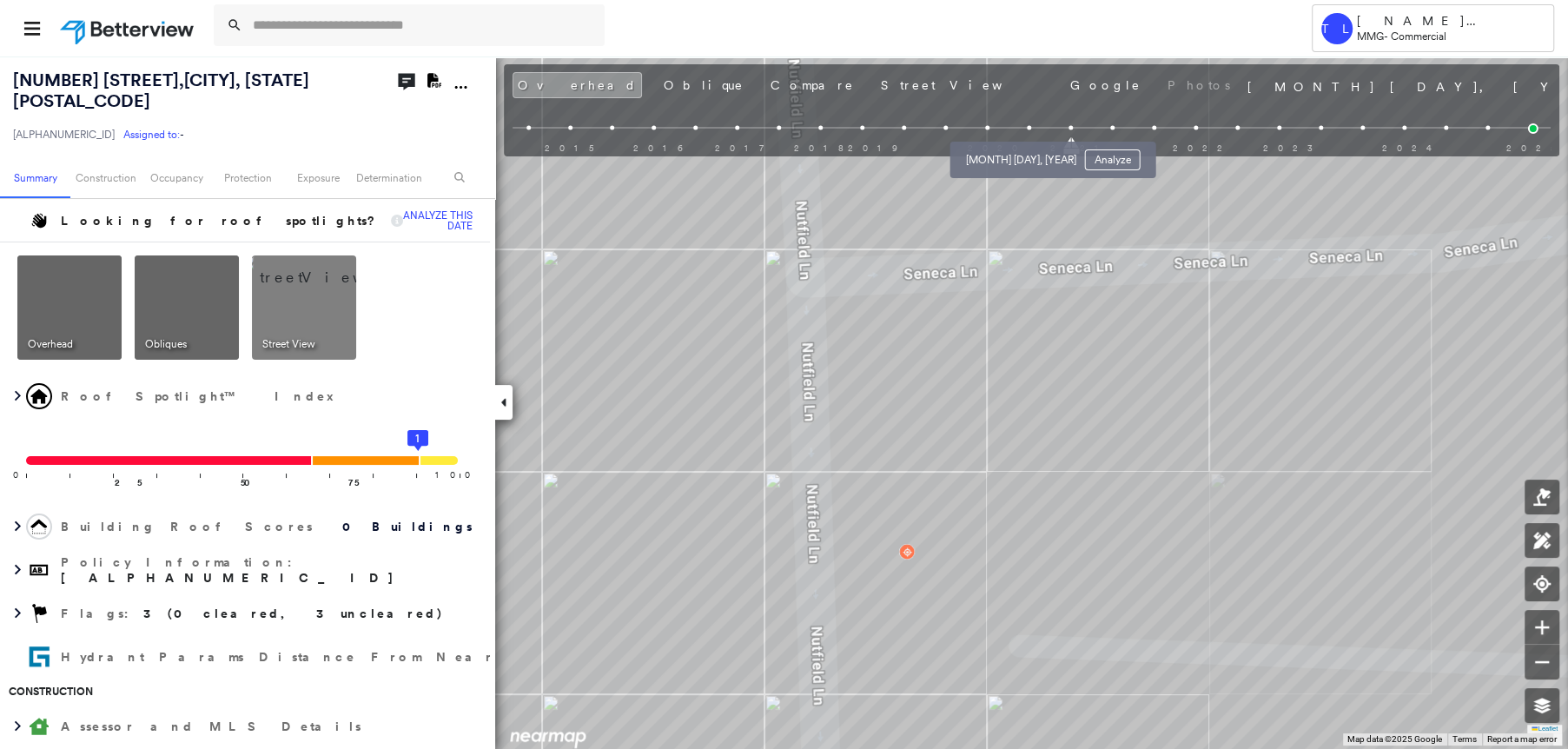 click at bounding box center [1029, 128] 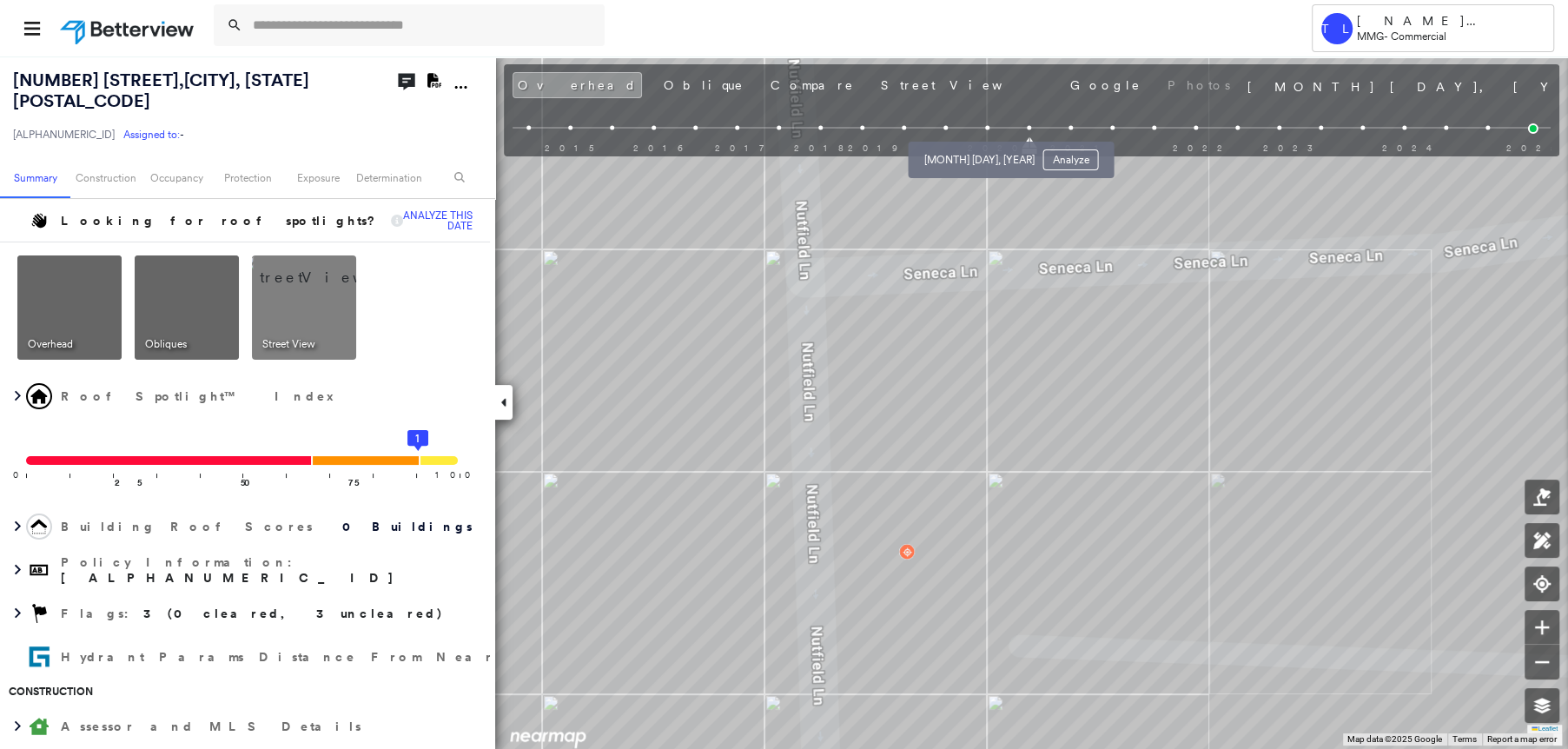 click at bounding box center [987, 128] 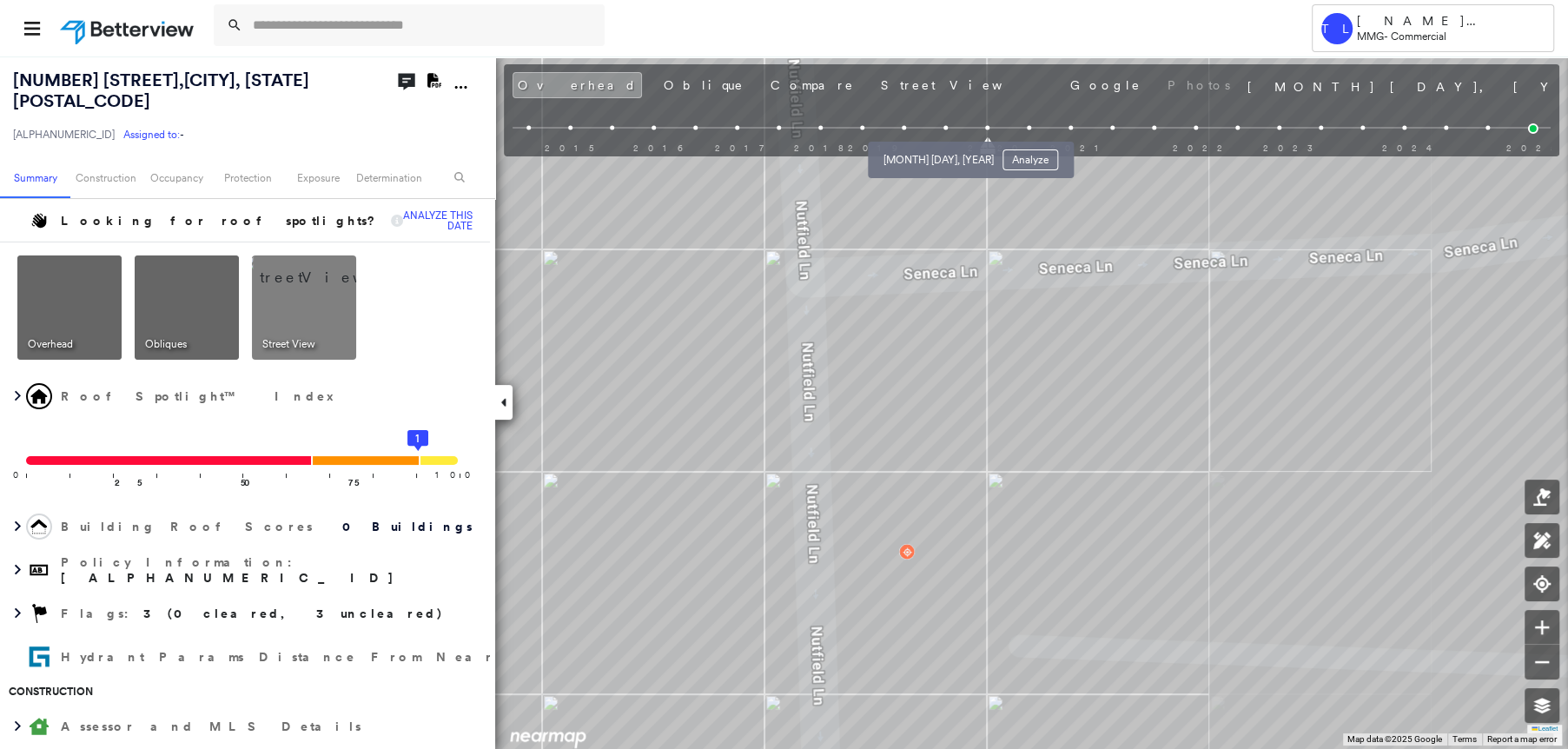 click at bounding box center (945, 128) 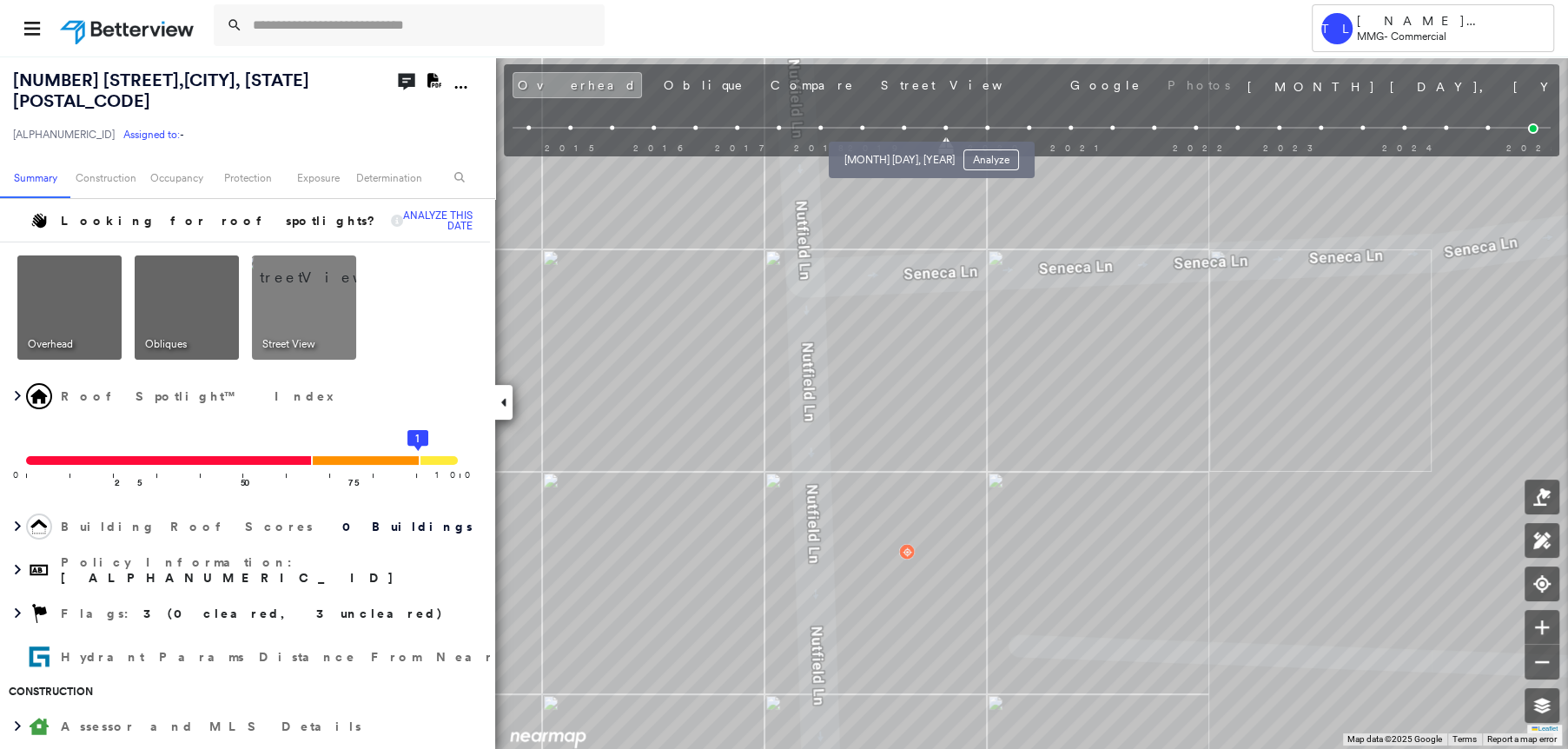 click at bounding box center [903, 128] 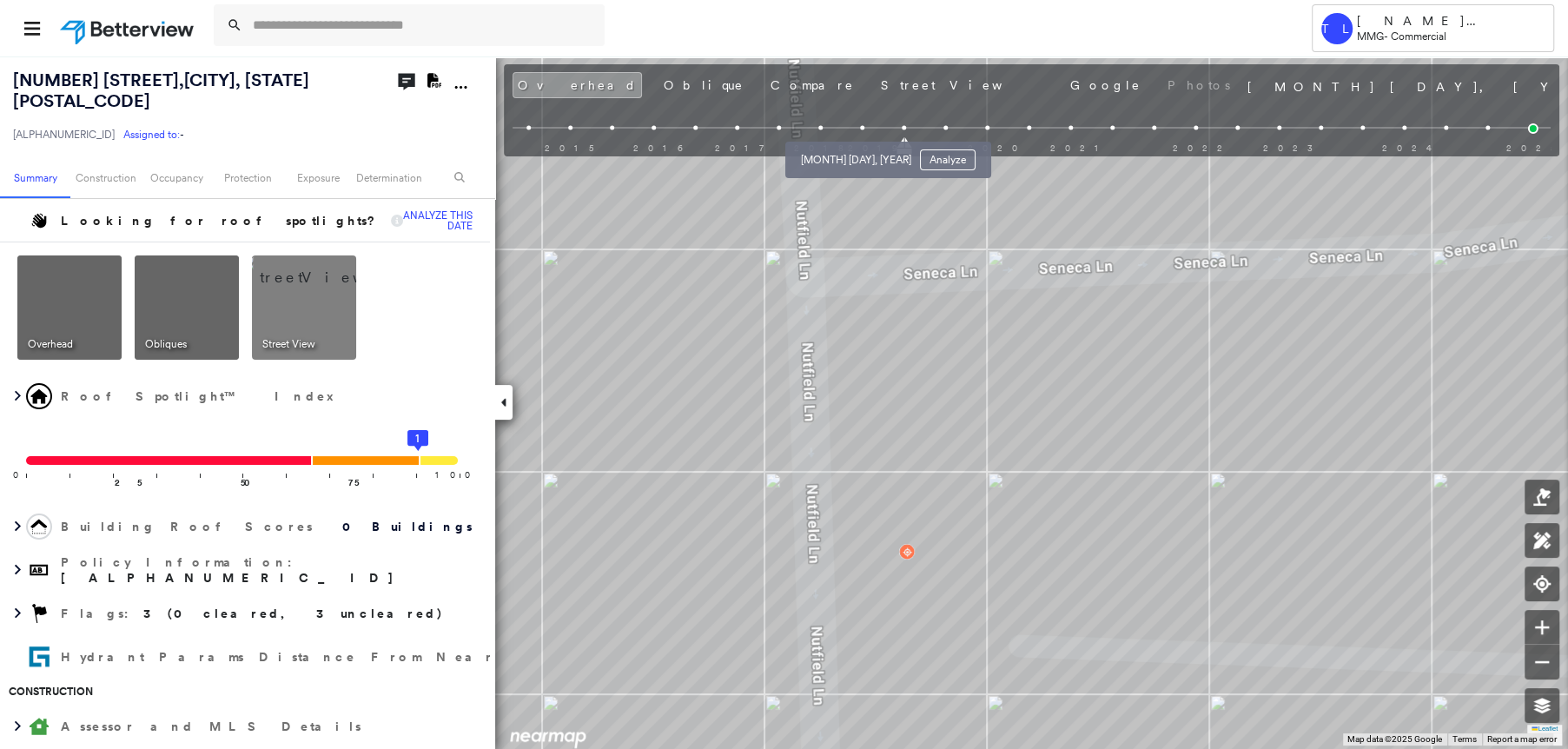 click at bounding box center (862, 128) 